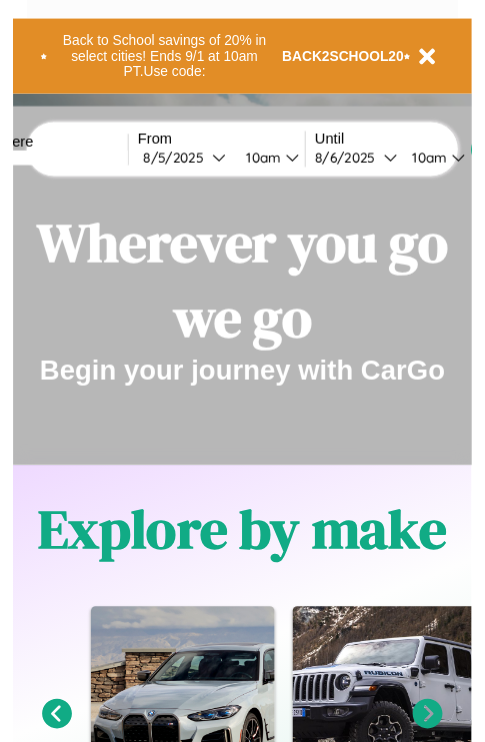 scroll, scrollTop: 0, scrollLeft: 0, axis: both 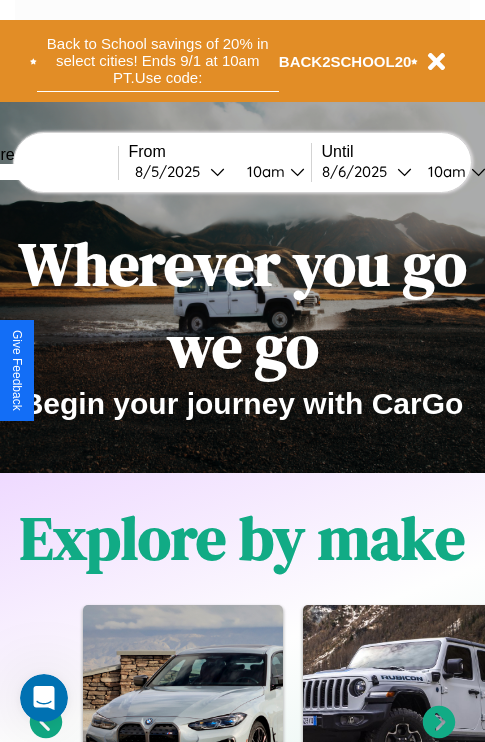 click on "Back to School savings of 20% in select cities! Ends 9/1 at 10am PT.  Use code:" at bounding box center [158, 61] 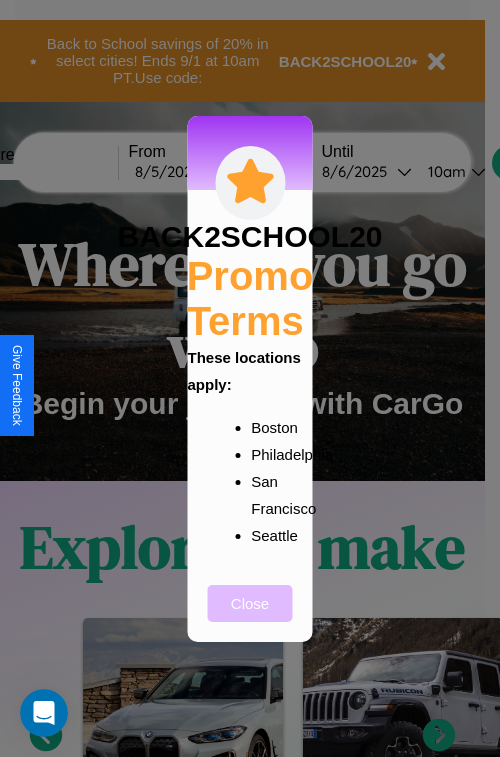click on "Close" at bounding box center [250, 603] 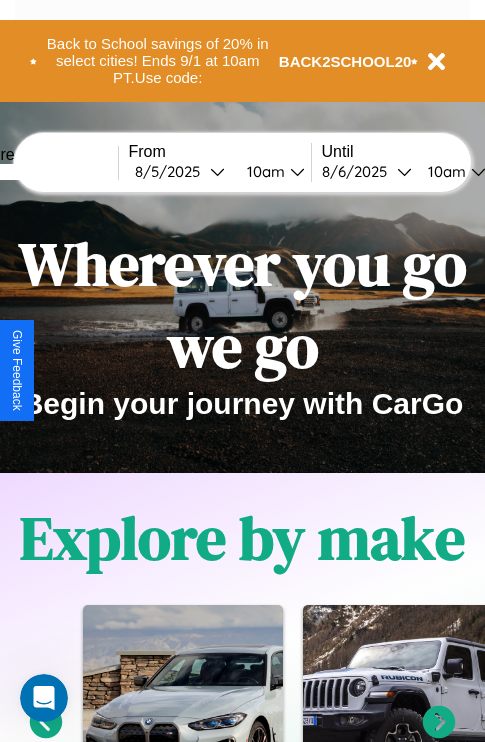 click at bounding box center (43, 172) 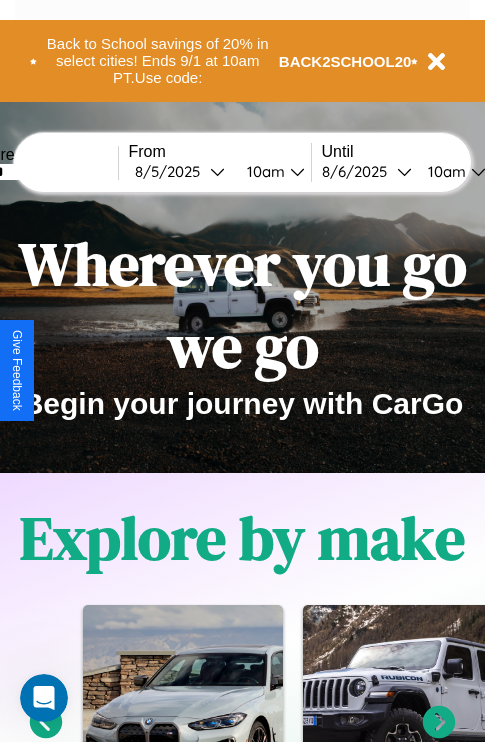 type on "******" 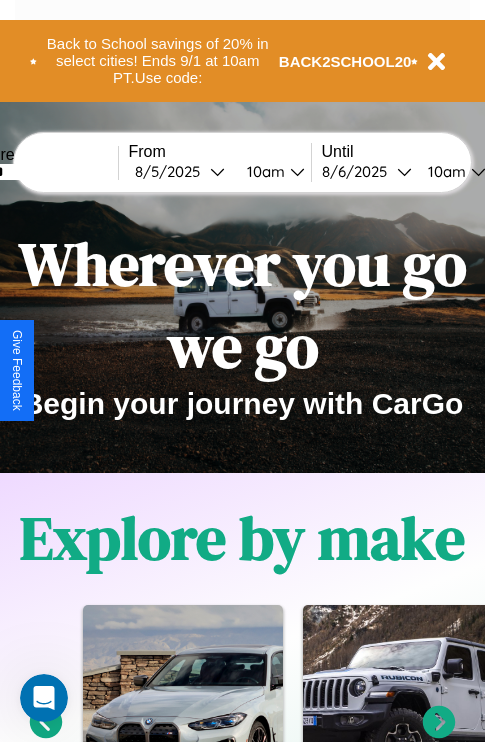 select on "*" 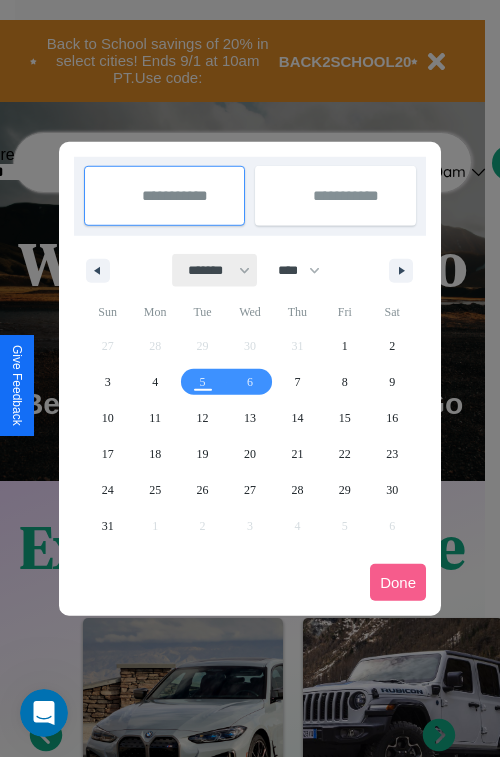 click on "******* ******** ***** ***** *** **** **** ****** ********* ******* ******** ********" at bounding box center (215, 270) 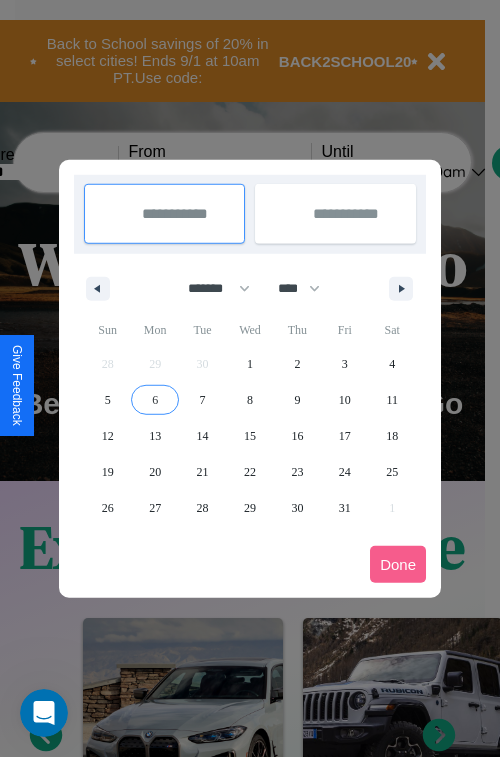 click on "6" at bounding box center (155, 400) 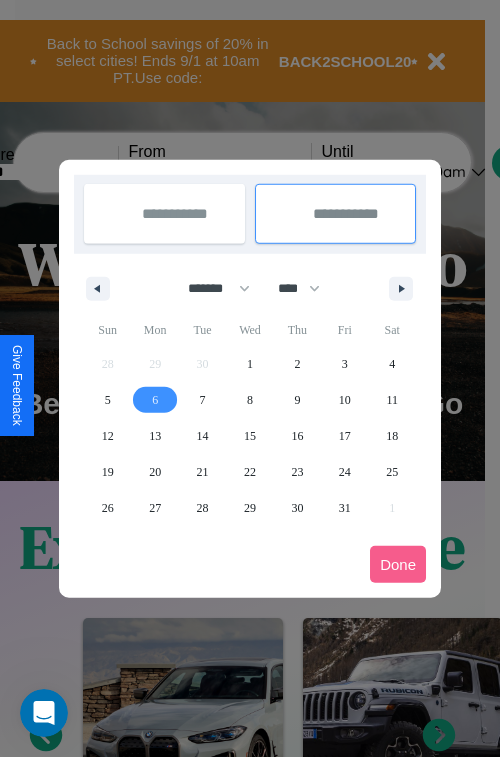 type on "**********" 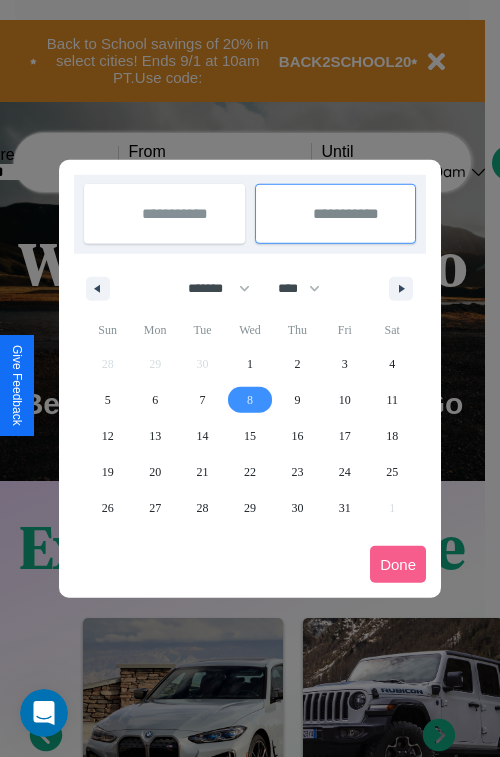 click on "8" at bounding box center [250, 400] 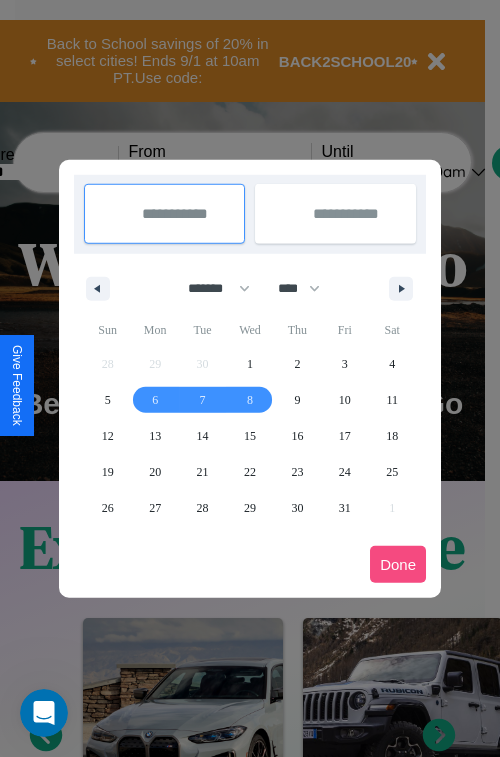 click on "Done" at bounding box center [398, 564] 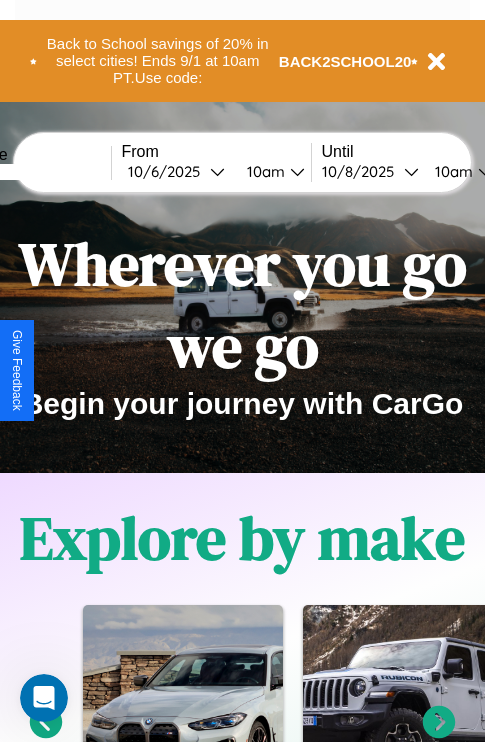 click on "10am" at bounding box center [263, 171] 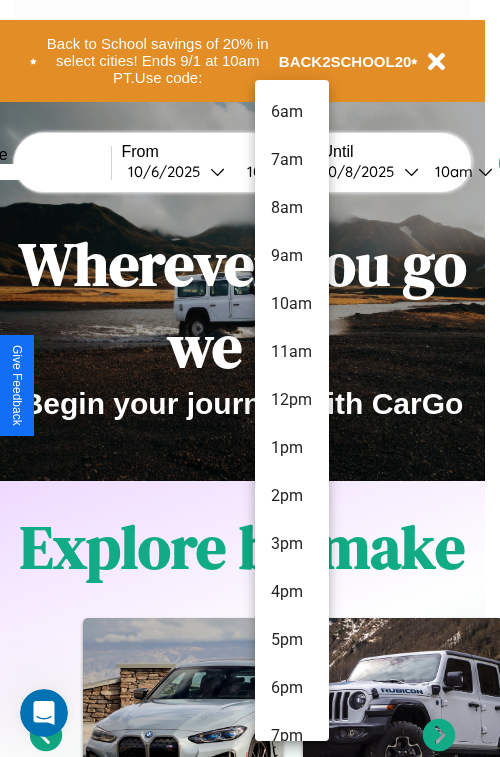 click on "5pm" at bounding box center [292, 640] 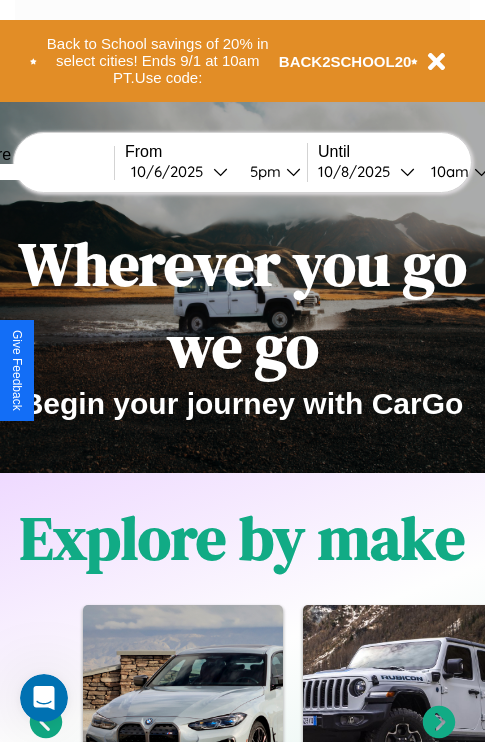 scroll, scrollTop: 0, scrollLeft: 72, axis: horizontal 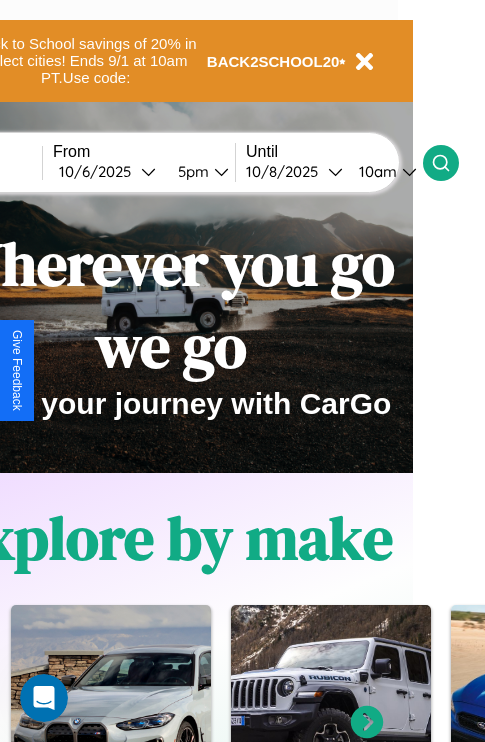 click 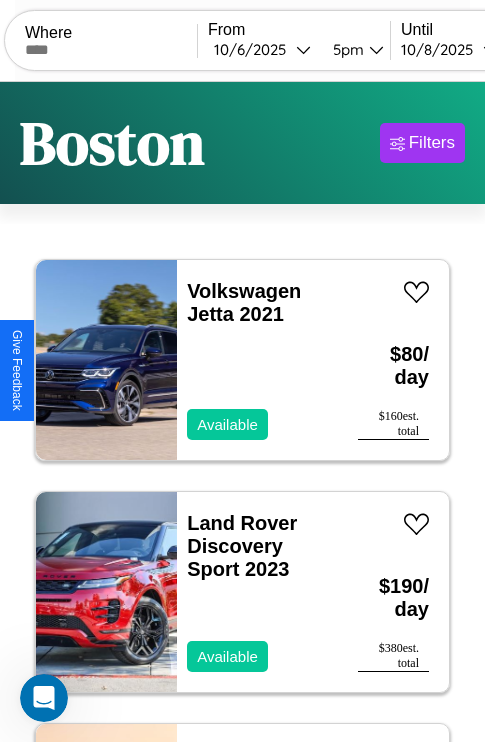 scroll, scrollTop: 66, scrollLeft: 0, axis: vertical 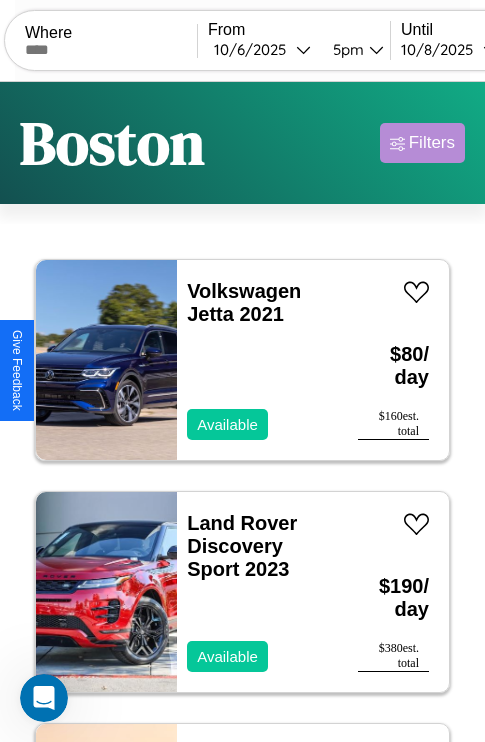 click on "Filters" at bounding box center (432, 143) 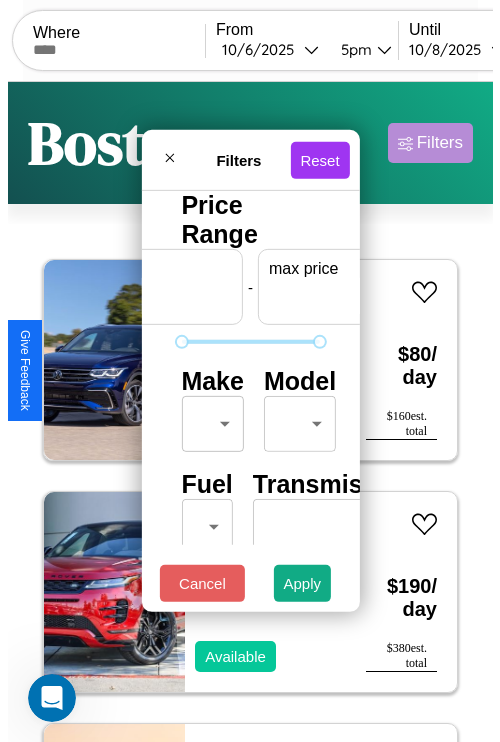 scroll, scrollTop: 0, scrollLeft: 124, axis: horizontal 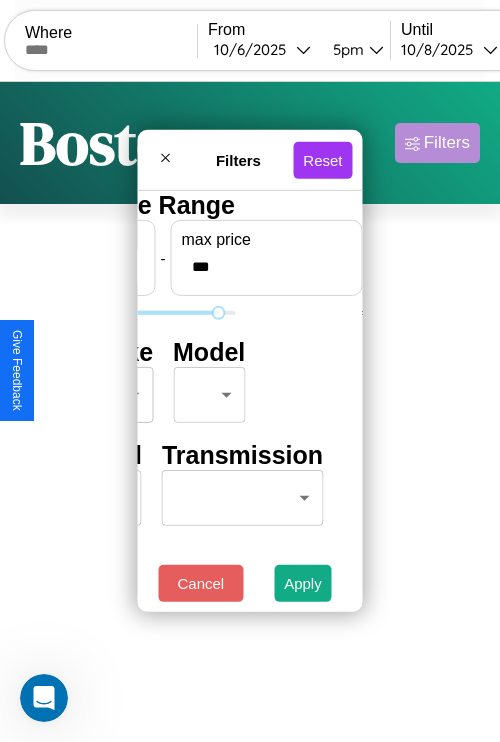 type on "***" 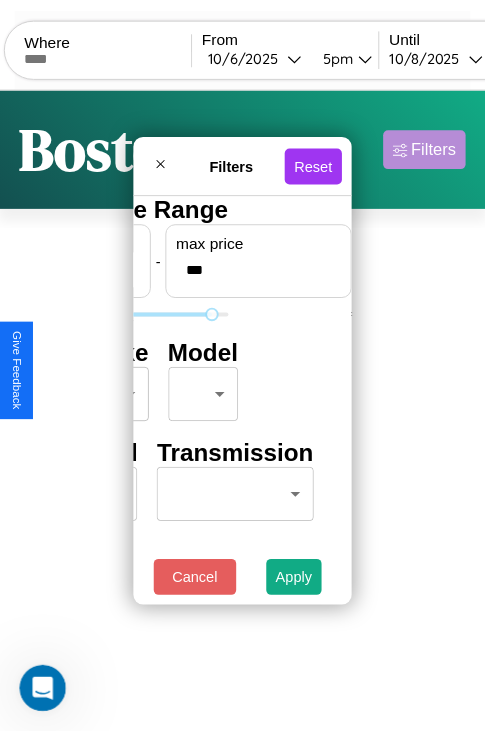 scroll, scrollTop: 0, scrollLeft: 0, axis: both 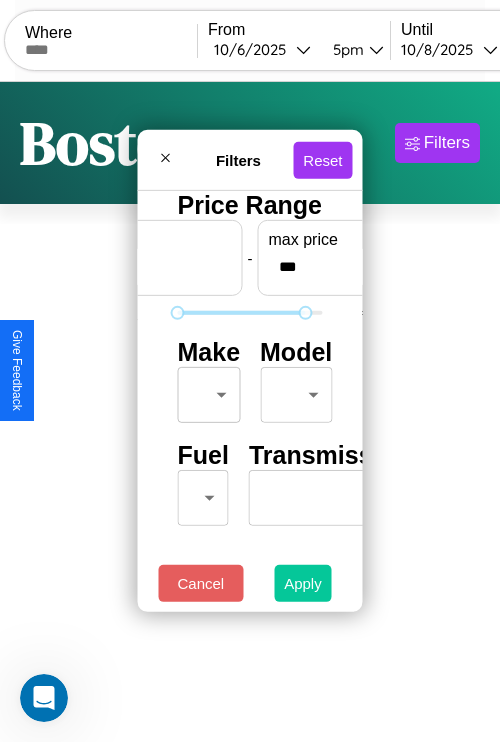 type on "*" 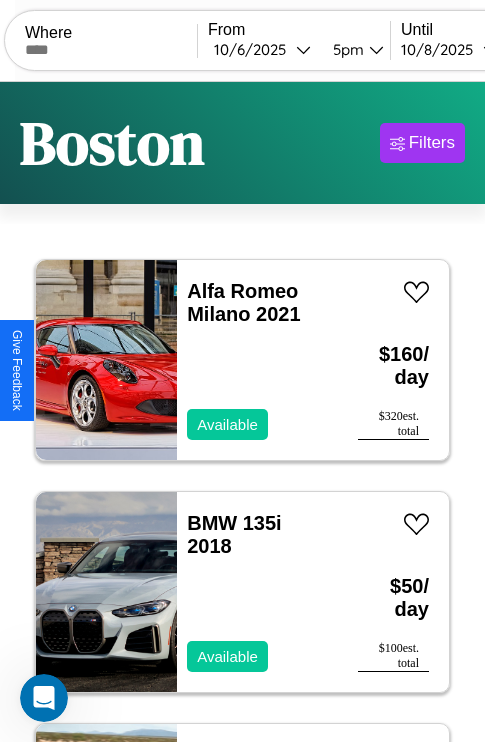 scroll, scrollTop: 66, scrollLeft: 0, axis: vertical 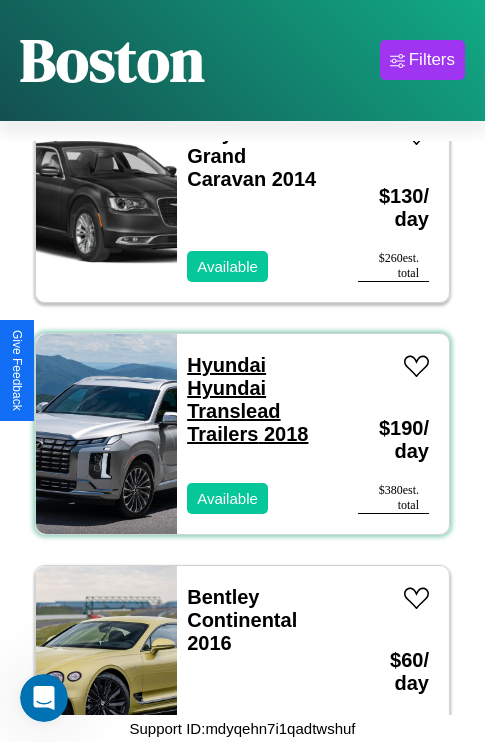 click on "Hyundai   Hyundai Translead Trailers   2018" at bounding box center (247, 399) 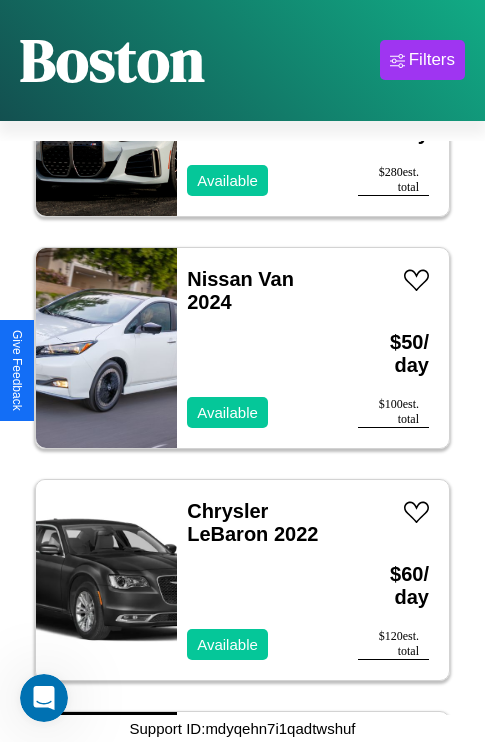 scroll, scrollTop: 17011, scrollLeft: 0, axis: vertical 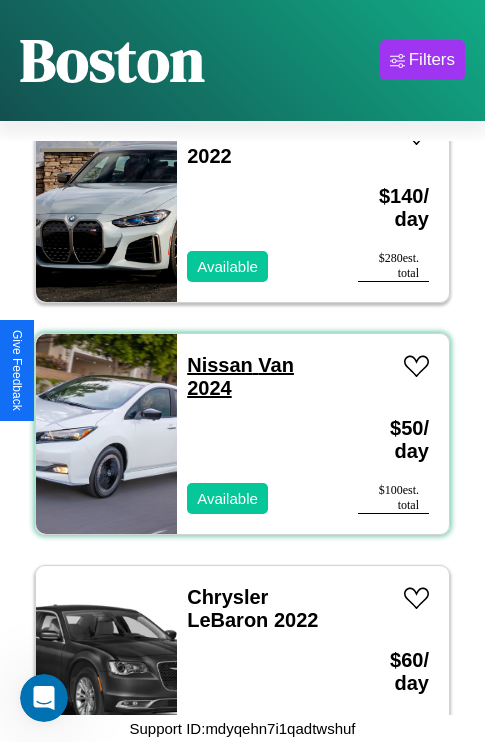 click on "Nissan   Van   2024" at bounding box center (240, 376) 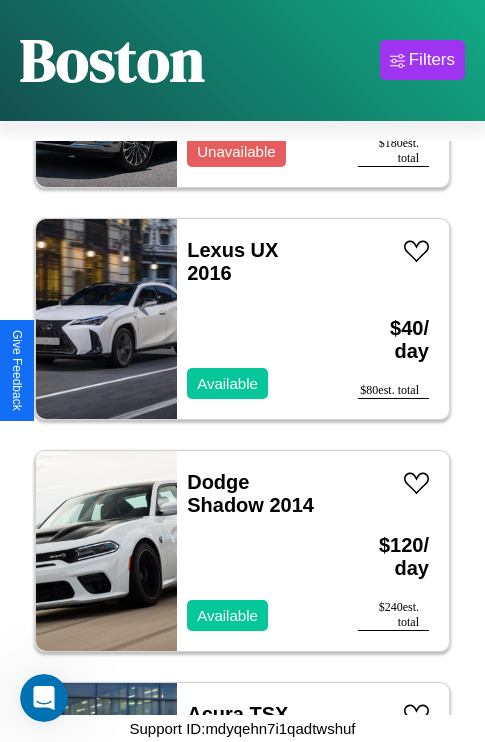 scroll, scrollTop: 10051, scrollLeft: 0, axis: vertical 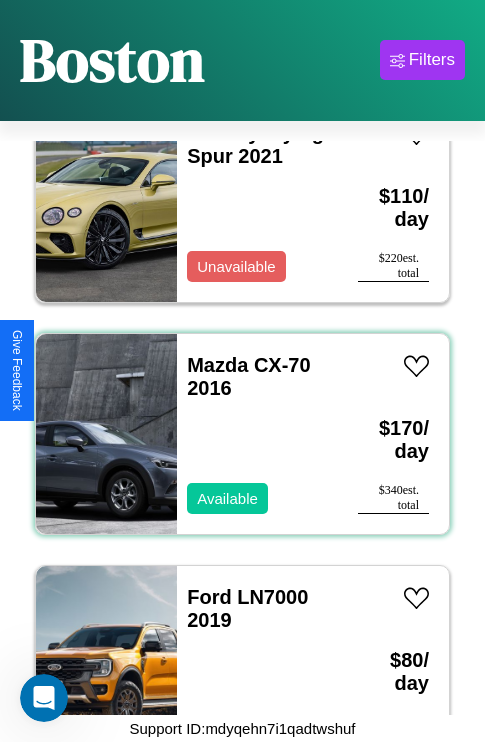 click on "Mazda   CX-70   2016 Available" at bounding box center (257, 434) 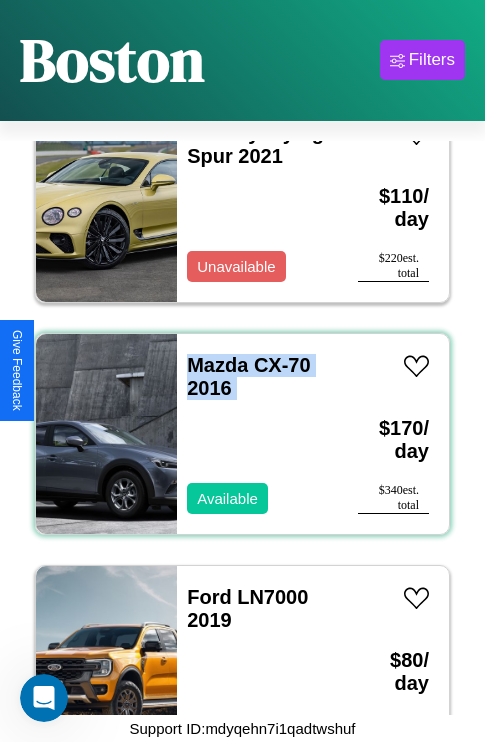 click on "Mazda   CX-70   2016 Available" at bounding box center (257, 434) 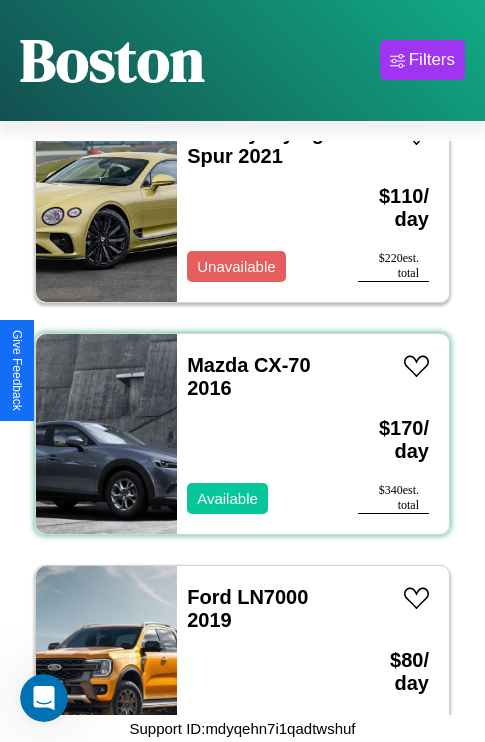 click on "Mazda   CX-70   2016 Available" at bounding box center [257, 434] 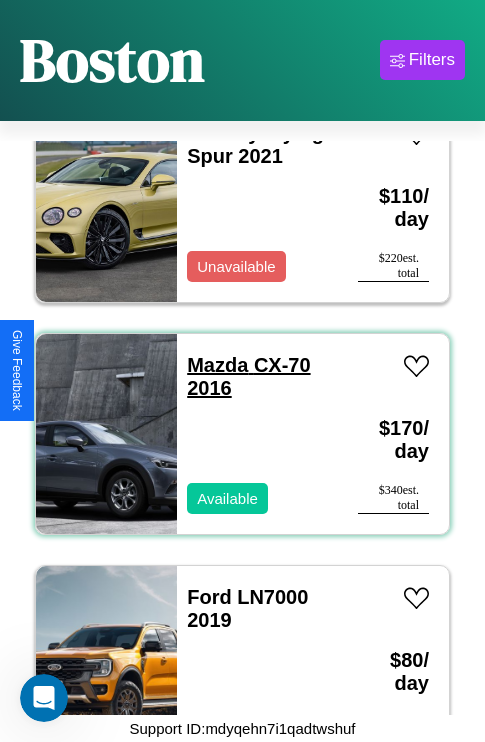 click on "Mazda   CX-70   2016" at bounding box center (248, 376) 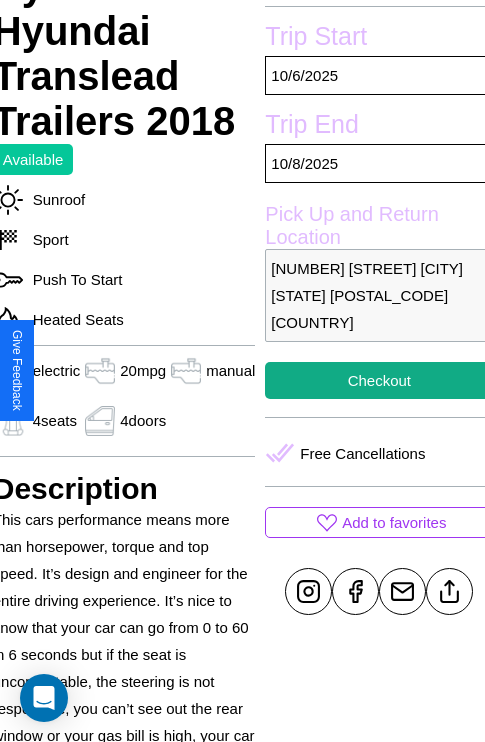 scroll, scrollTop: 488, scrollLeft: 80, axis: both 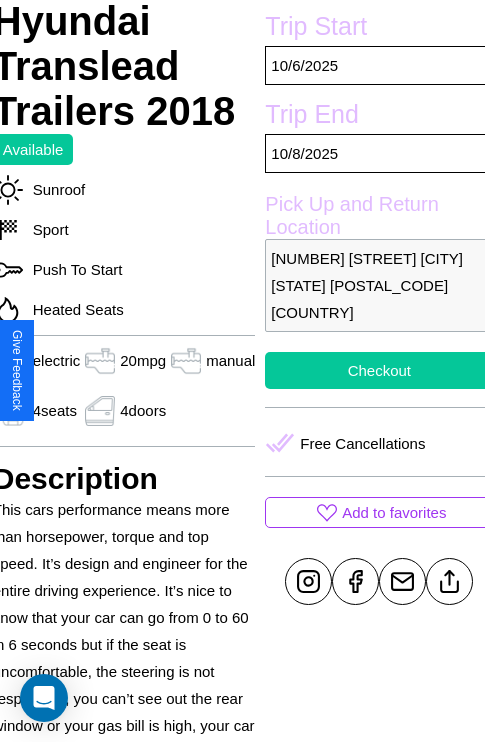 click on "Checkout" at bounding box center (379, 370) 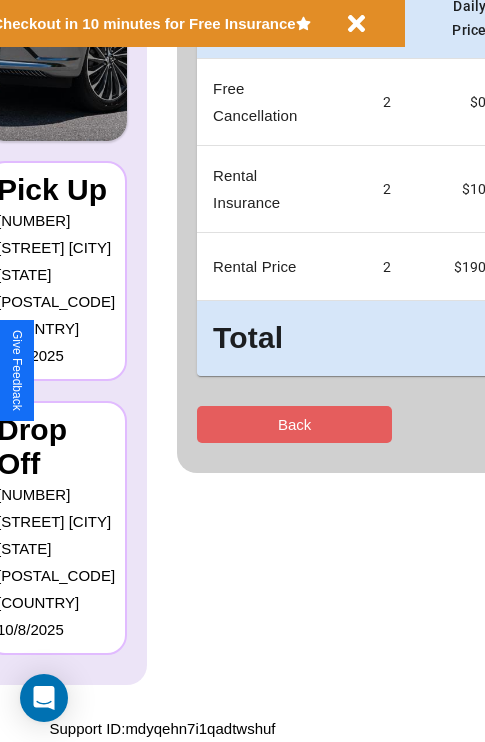 scroll, scrollTop: 0, scrollLeft: 0, axis: both 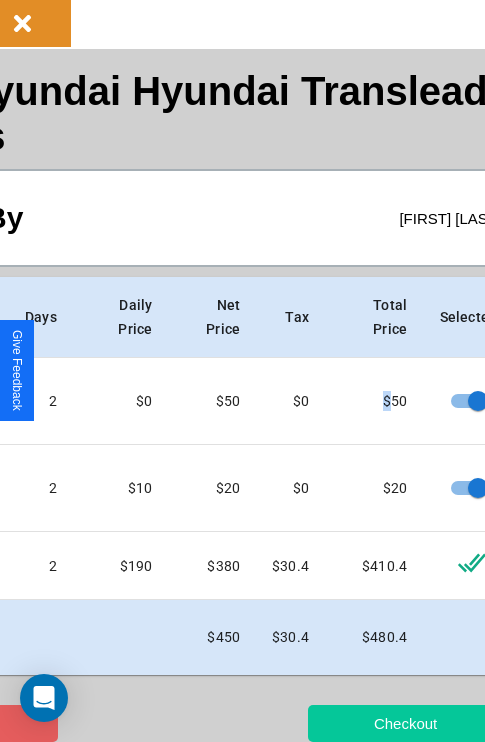 click on "Checkout" at bounding box center (405, 723) 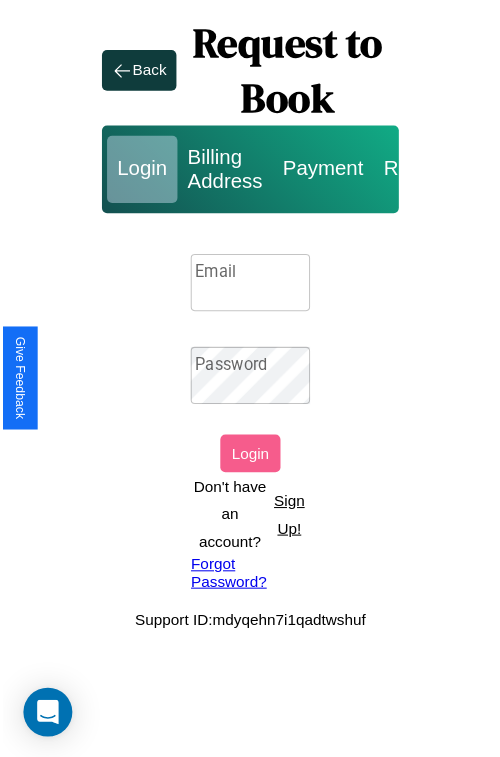 scroll, scrollTop: 0, scrollLeft: 0, axis: both 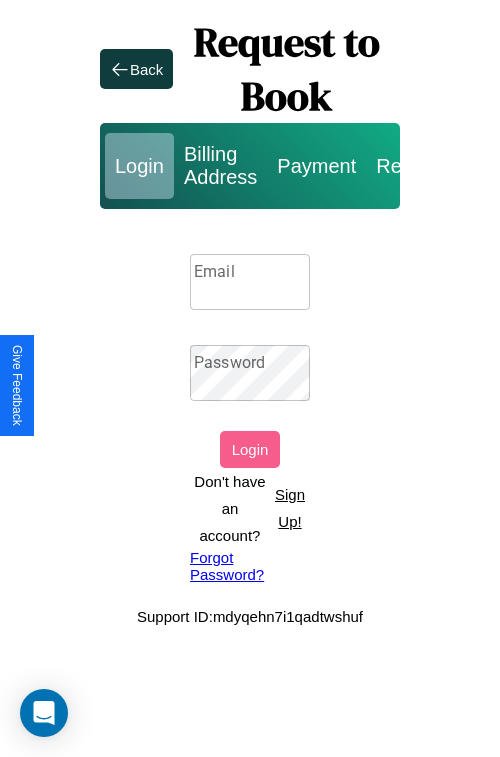 click on "Sign Up!" at bounding box center (290, 508) 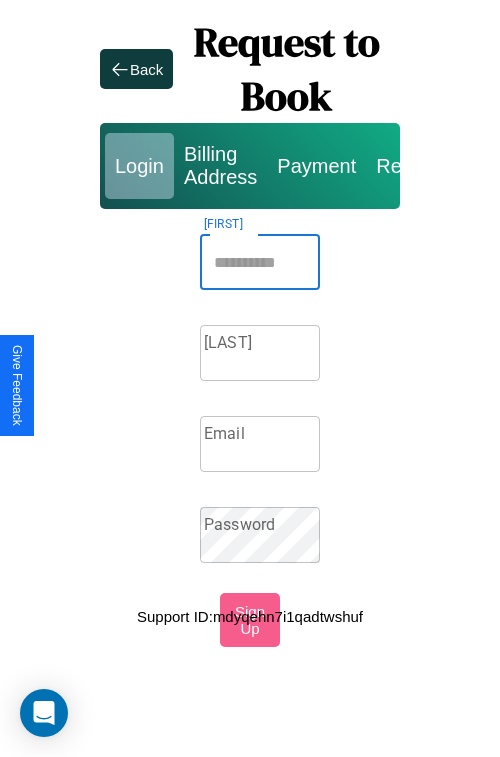 click on "Firstname" at bounding box center (260, 262) 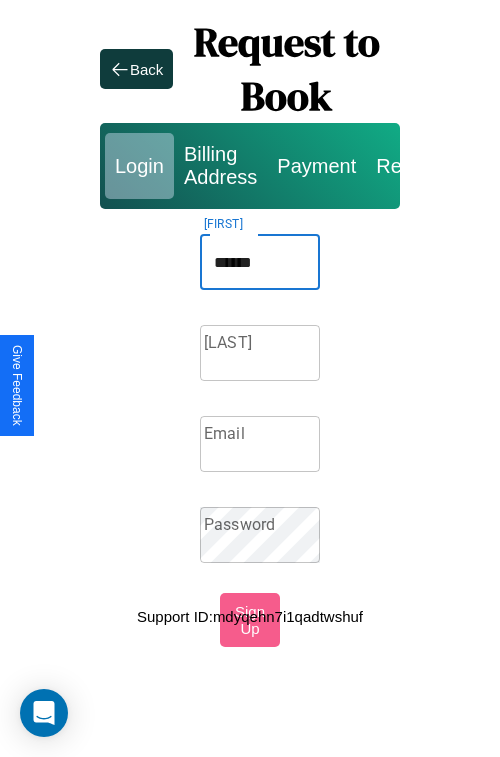type on "******" 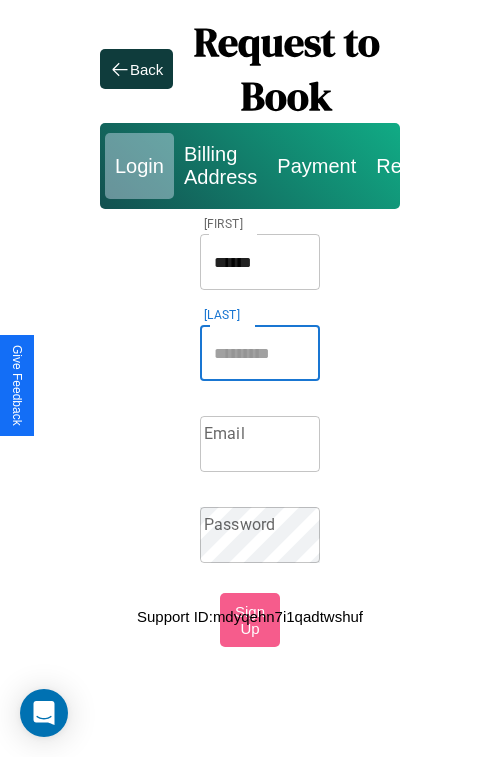 click on "Lastname" at bounding box center [260, 353] 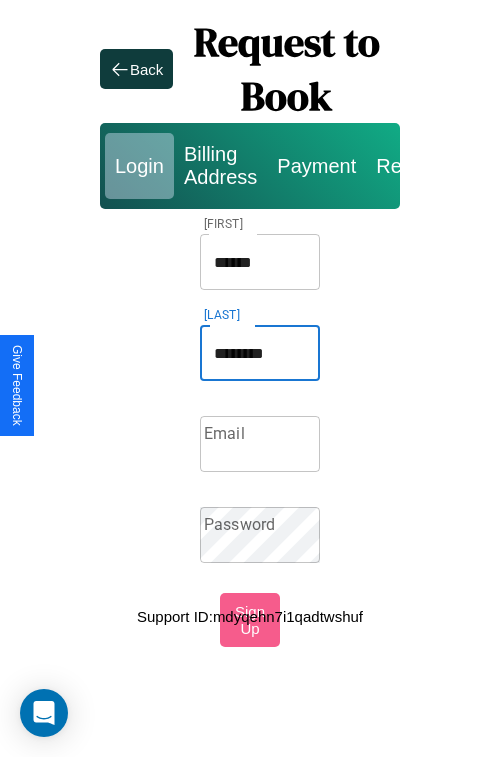 type on "********" 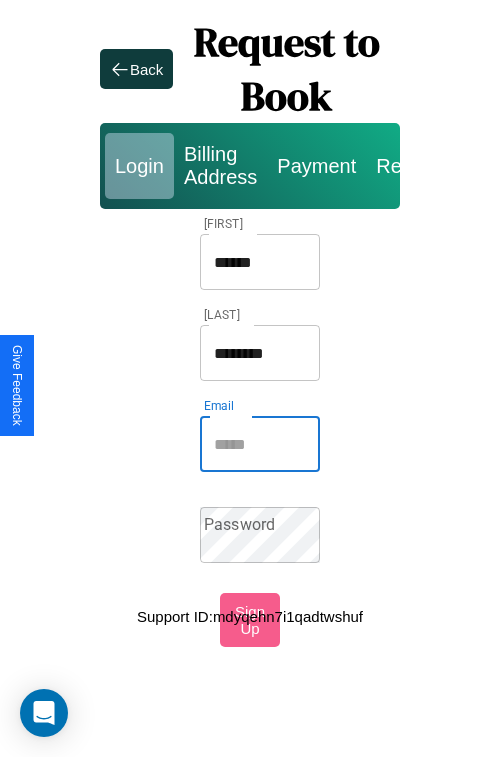 click on "Email" at bounding box center (260, 444) 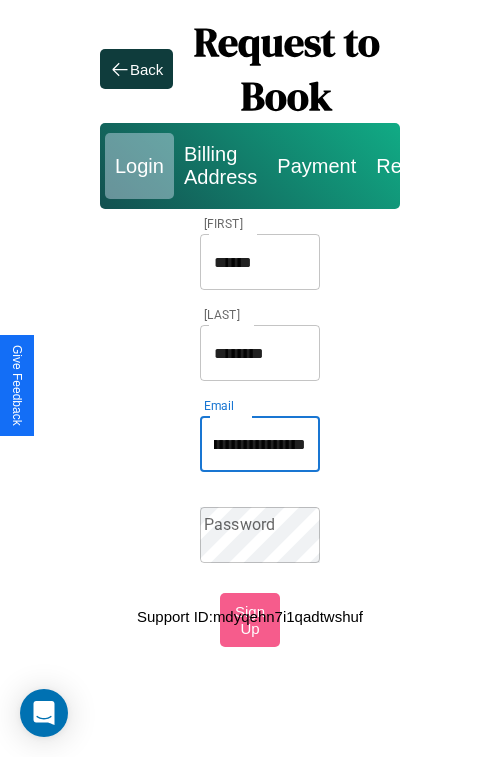 scroll, scrollTop: 0, scrollLeft: 122, axis: horizontal 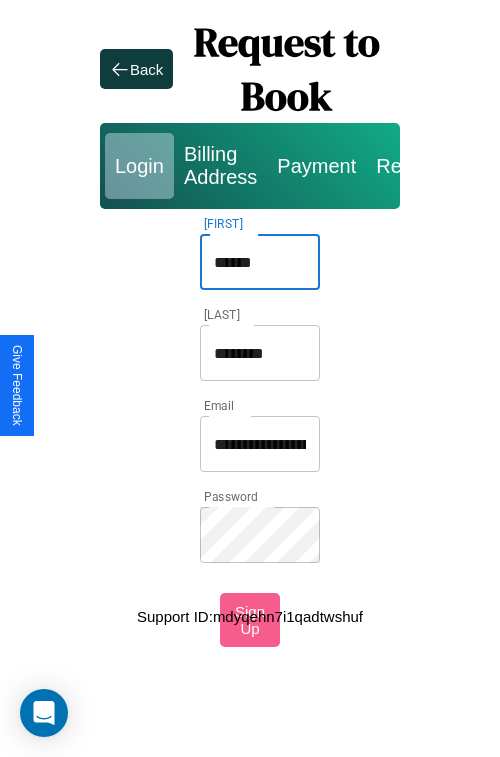 click on "******" at bounding box center [260, 262] 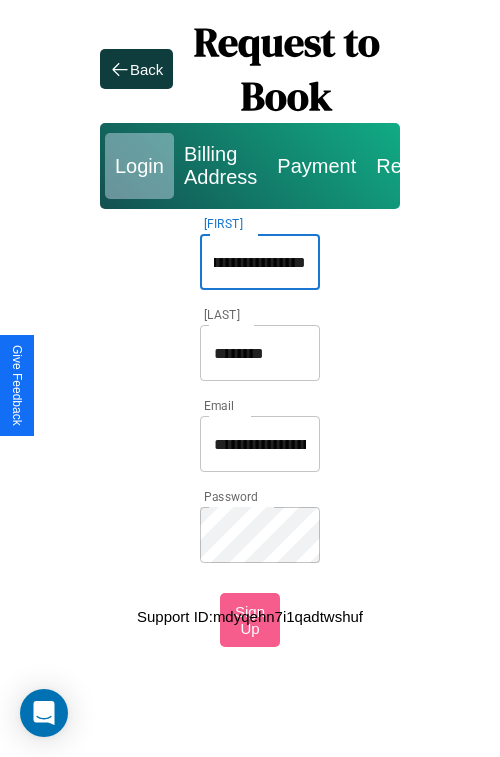 scroll, scrollTop: 0, scrollLeft: 42, axis: horizontal 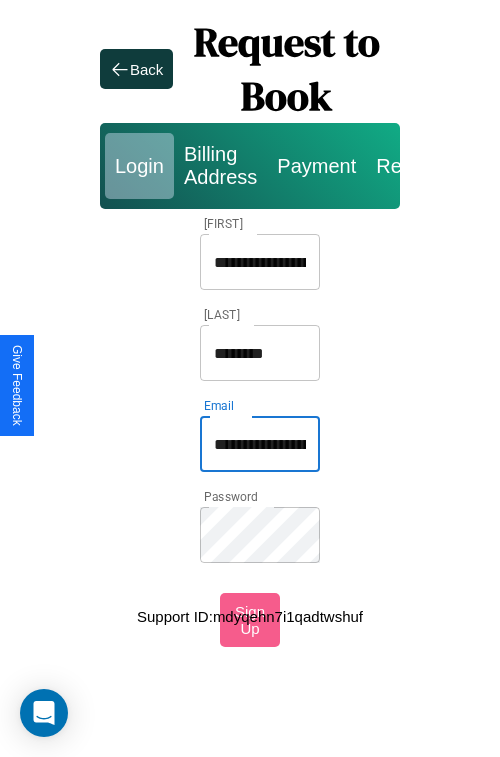 click on "**********" at bounding box center [260, 444] 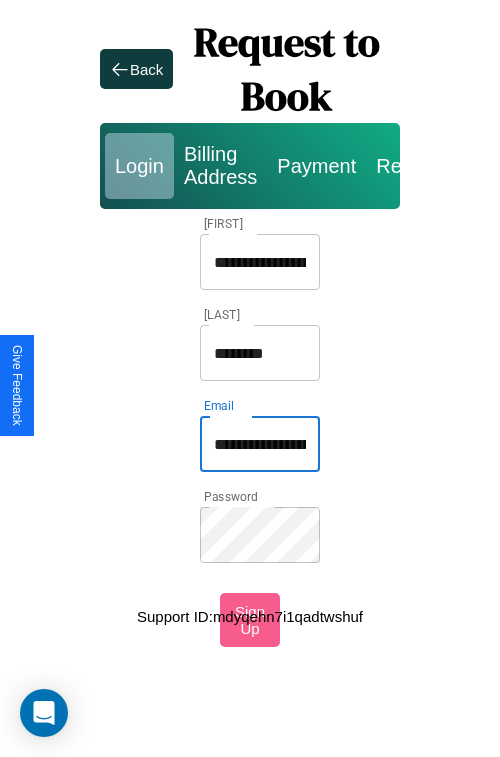 type on "**********" 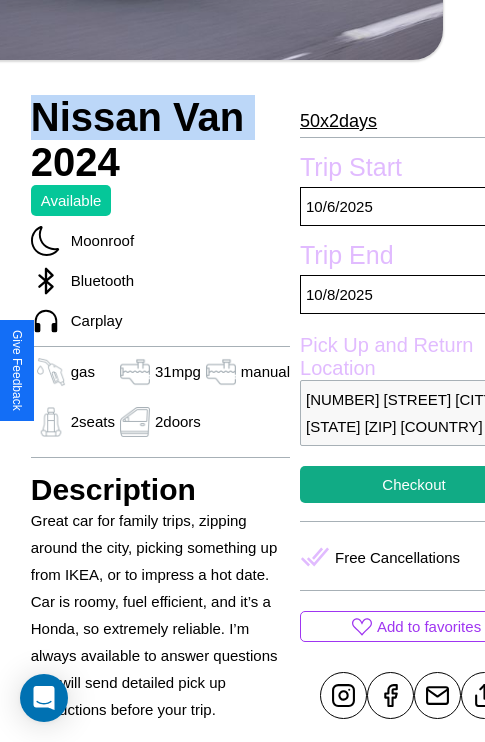 scroll, scrollTop: 525, scrollLeft: 68, axis: both 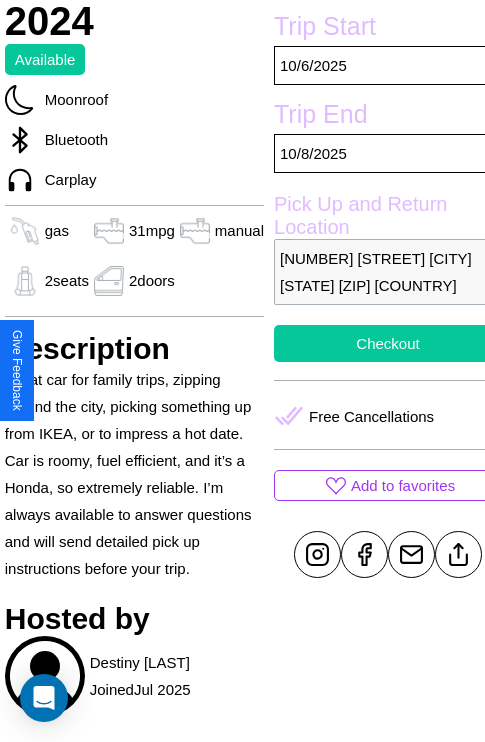 click on "Checkout" at bounding box center [388, 343] 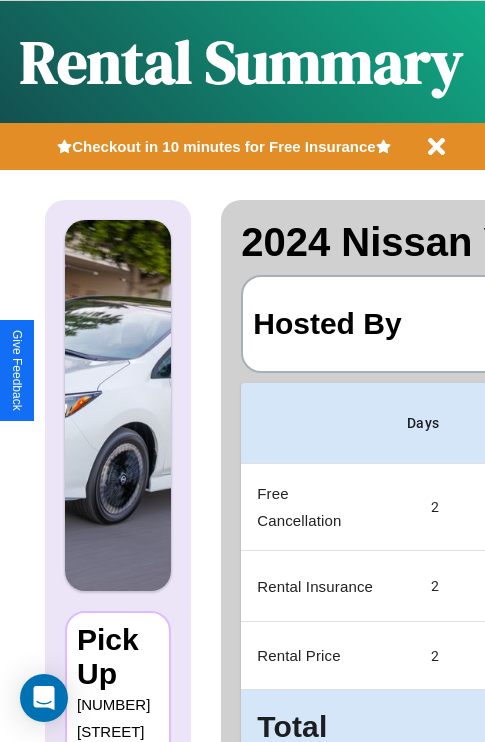 scroll, scrollTop: 0, scrollLeft: 408, axis: horizontal 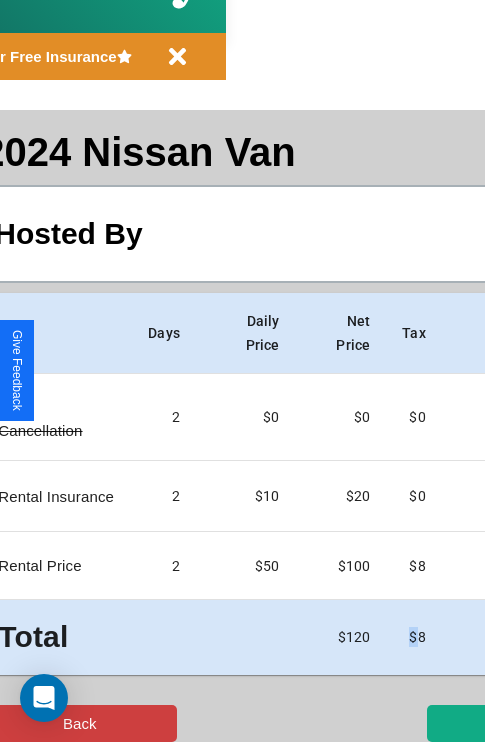 click on "Back" at bounding box center [79, 723] 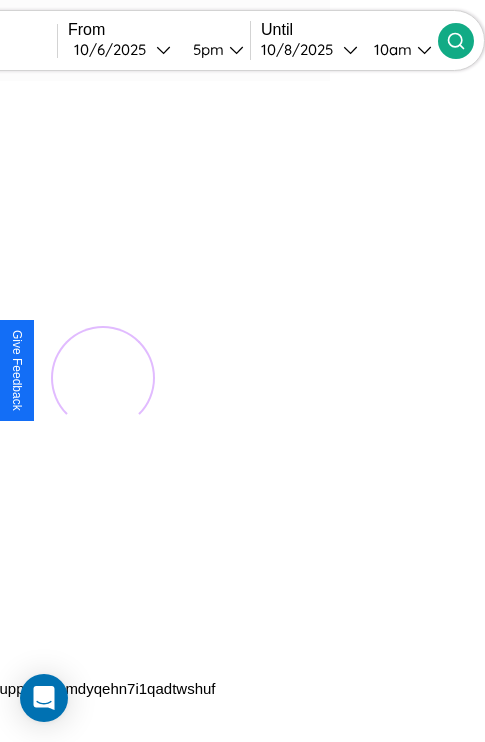 scroll, scrollTop: 0, scrollLeft: 0, axis: both 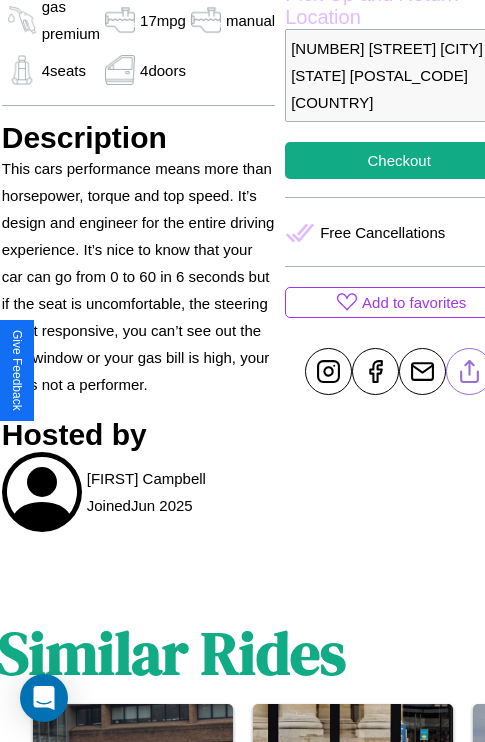 click 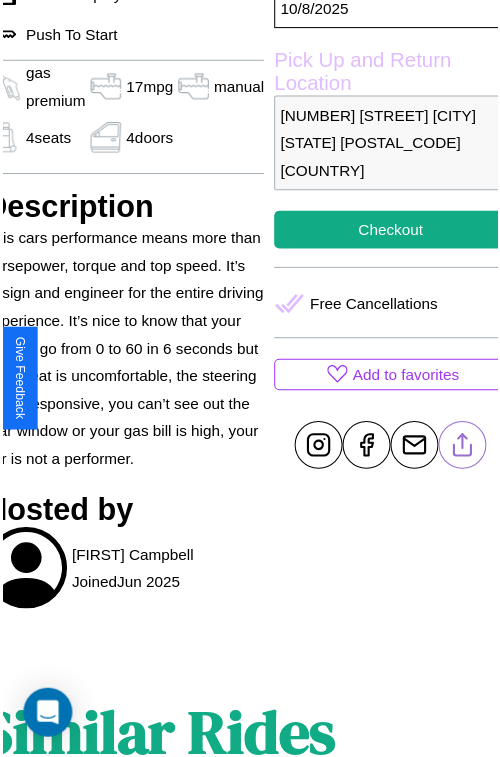 scroll, scrollTop: 666, scrollLeft: 91, axis: both 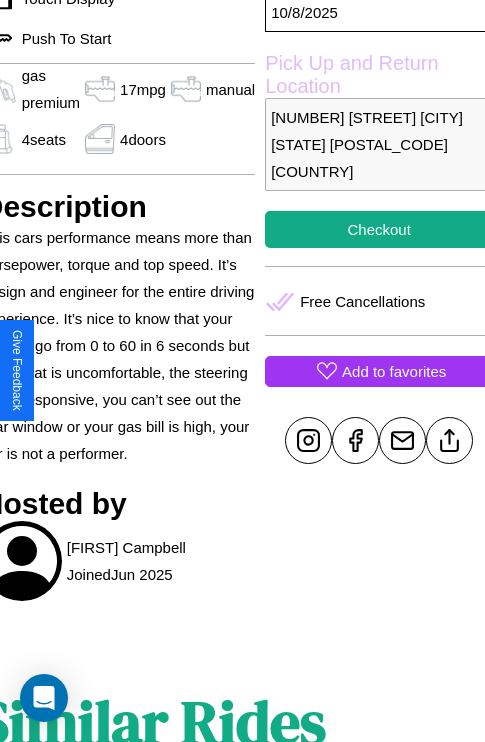 click on "Add to favorites" at bounding box center (394, 371) 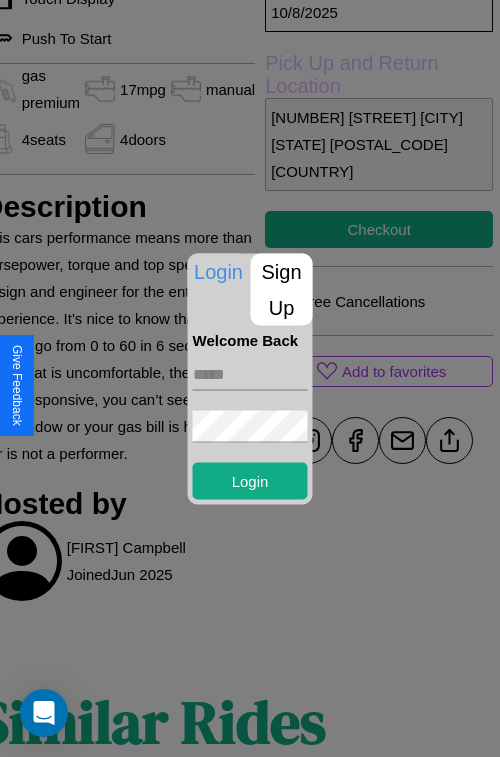 click at bounding box center (250, 374) 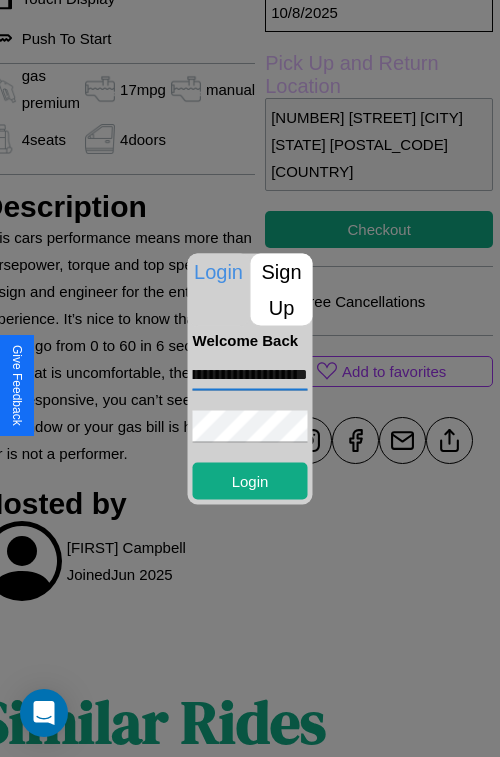 scroll, scrollTop: 0, scrollLeft: 107, axis: horizontal 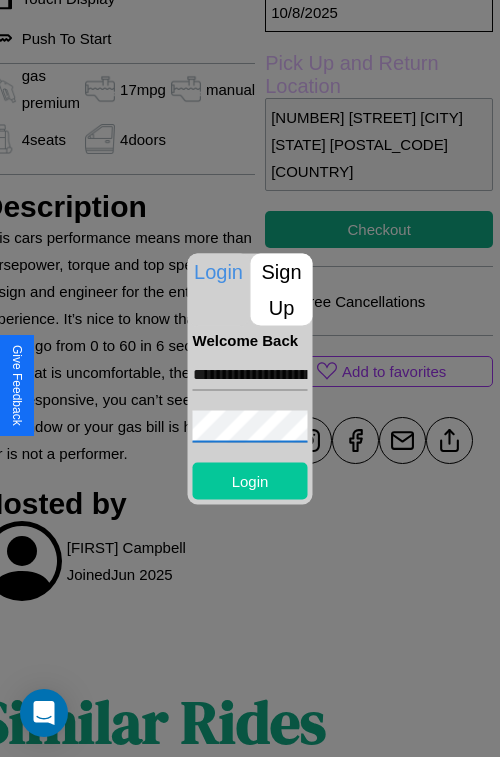 click on "Login" at bounding box center (250, 480) 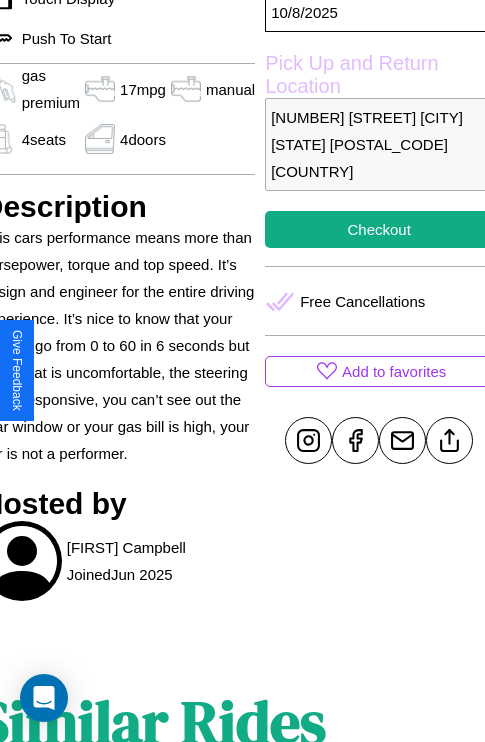 scroll, scrollTop: 666, scrollLeft: 91, axis: both 